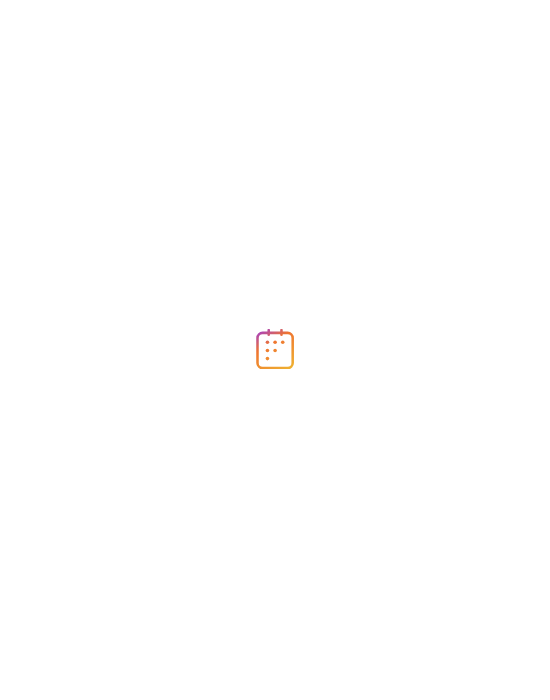 scroll, scrollTop: 0, scrollLeft: 0, axis: both 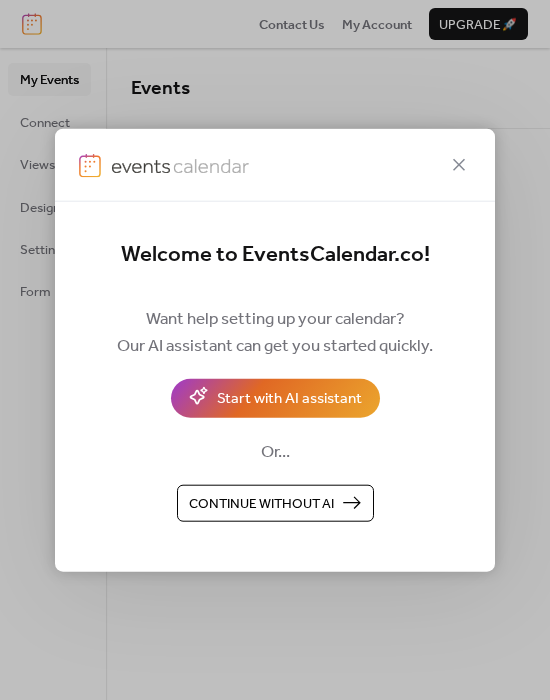 click on "Continue without AI" at bounding box center (261, 504) 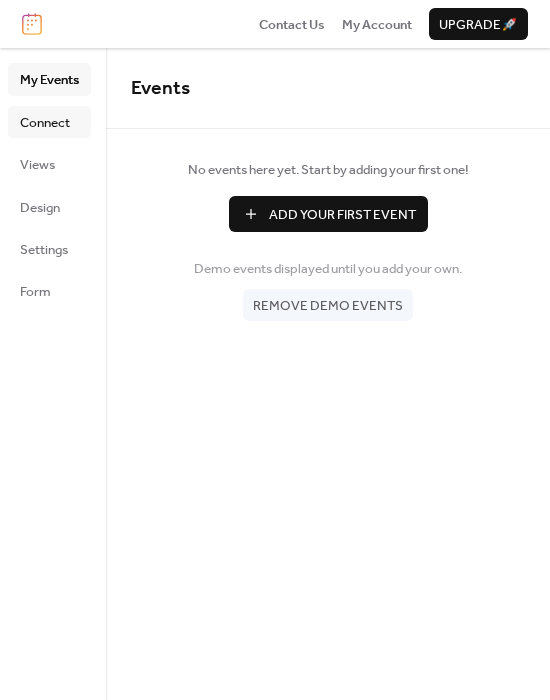 click on "Connect" at bounding box center (45, 123) 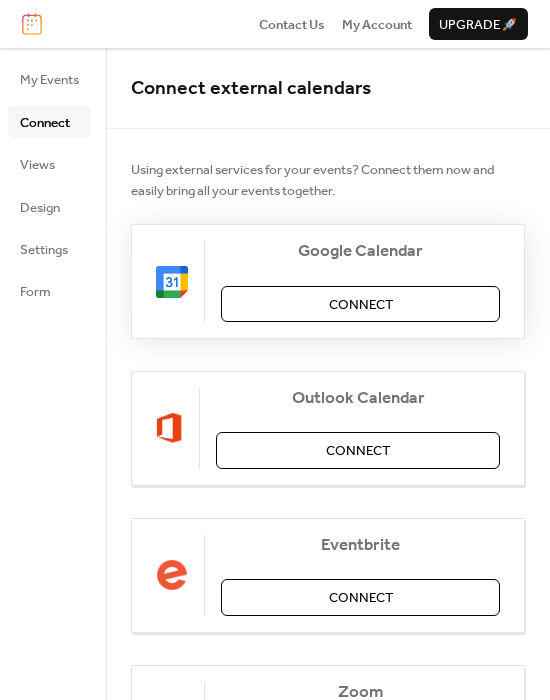 click on "Connect" at bounding box center (361, 305) 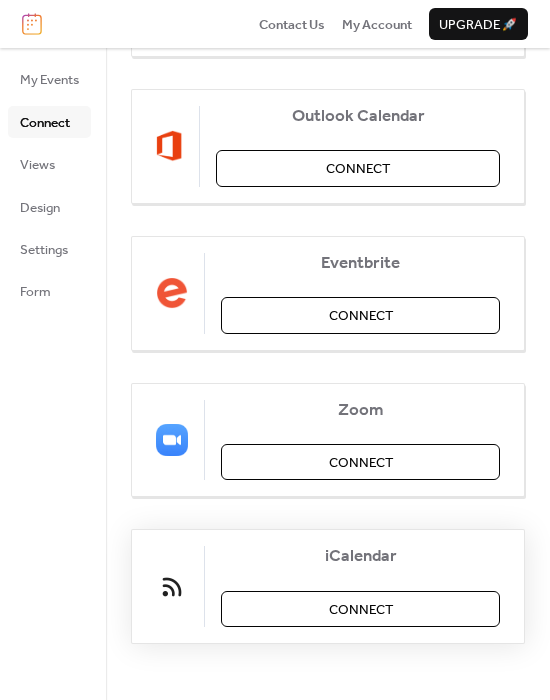 scroll, scrollTop: 281, scrollLeft: 0, axis: vertical 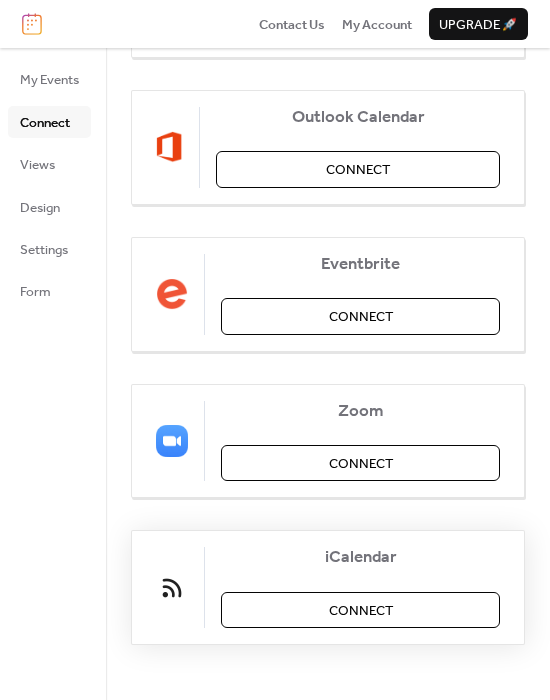 click on "Connect" at bounding box center [360, 610] 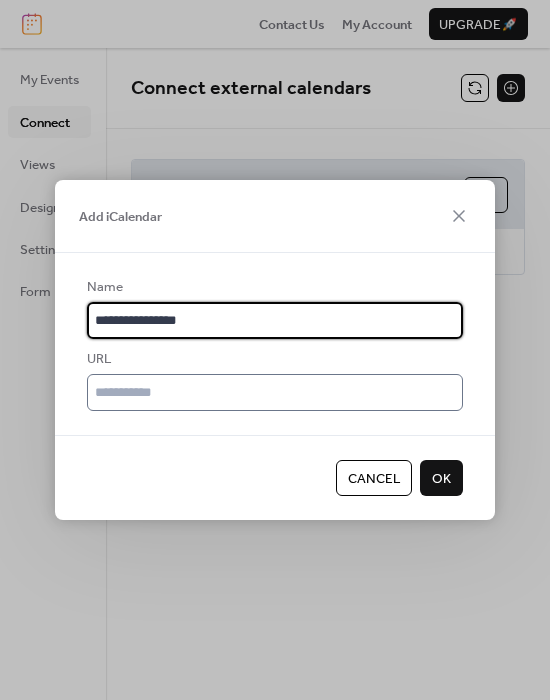 type on "**********" 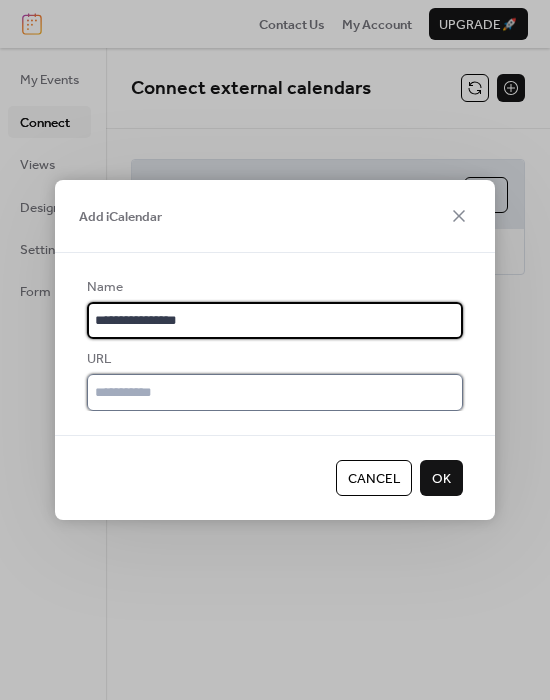 click at bounding box center [275, 392] 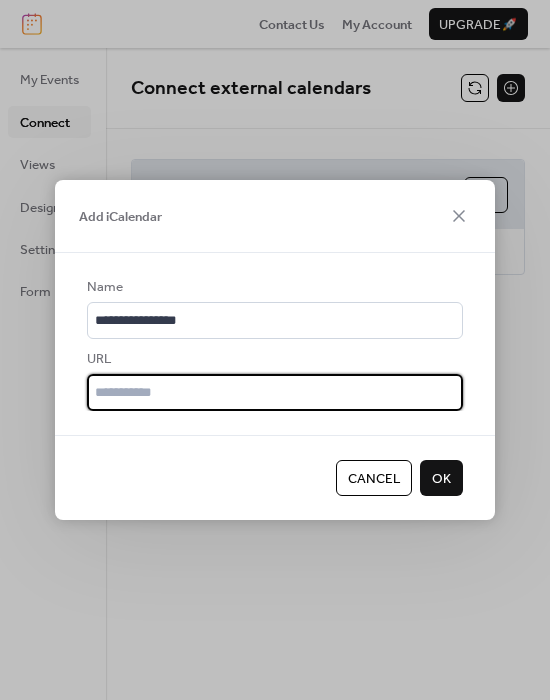 paste on "**********" 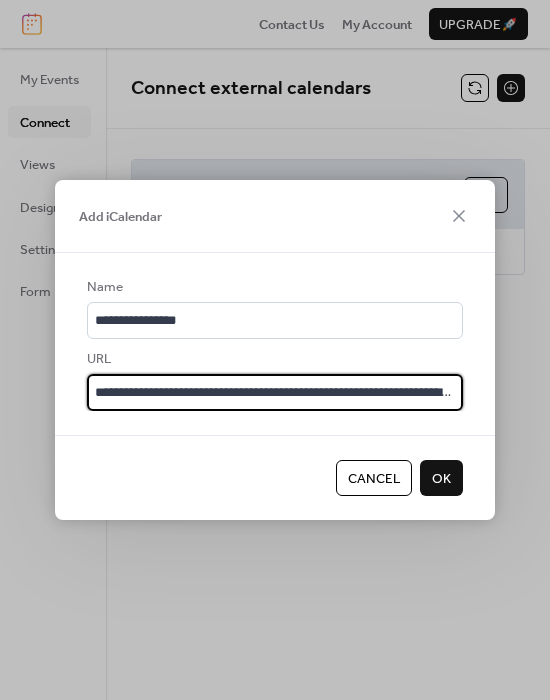 type on "**********" 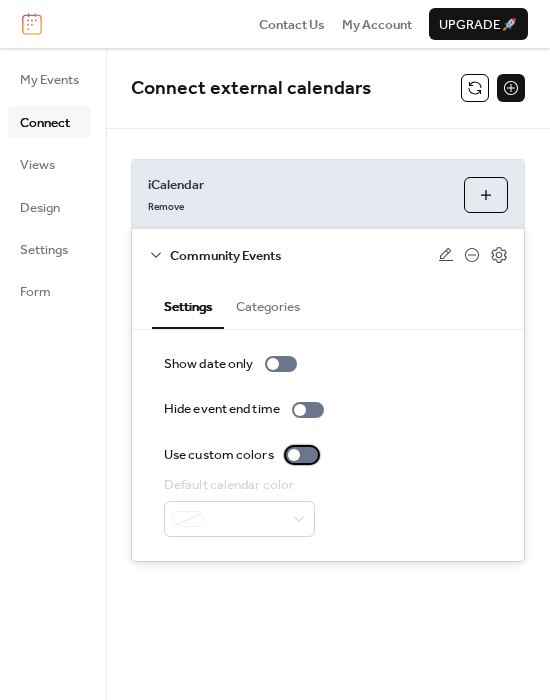 click at bounding box center (302, 455) 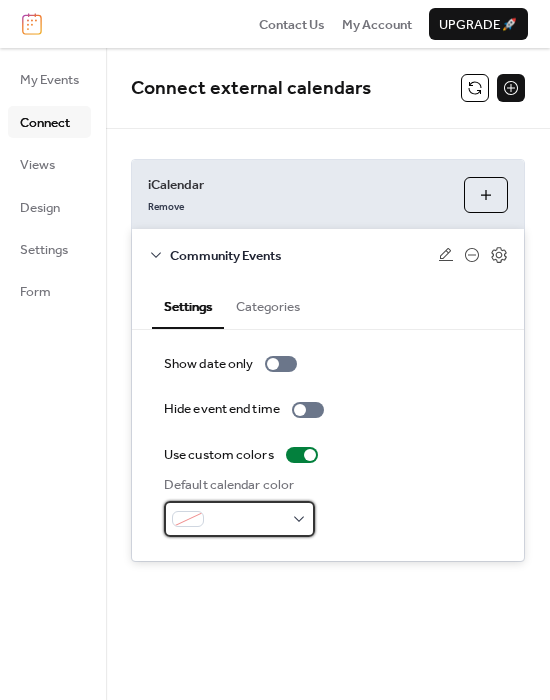 click at bounding box center [239, 519] 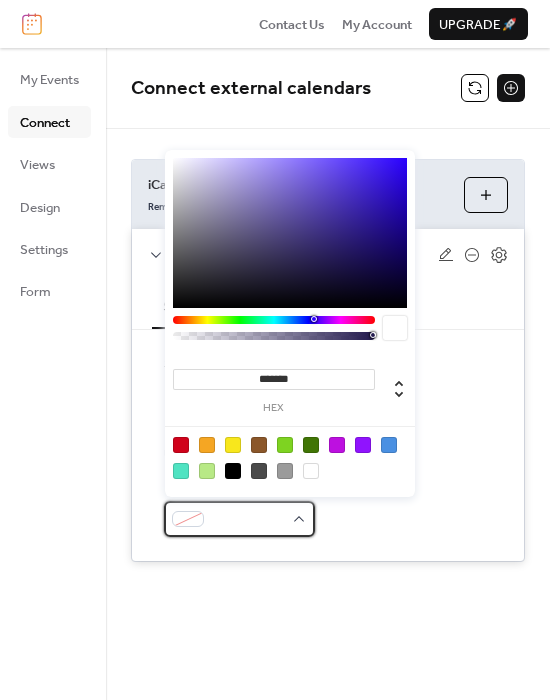 click at bounding box center (239, 519) 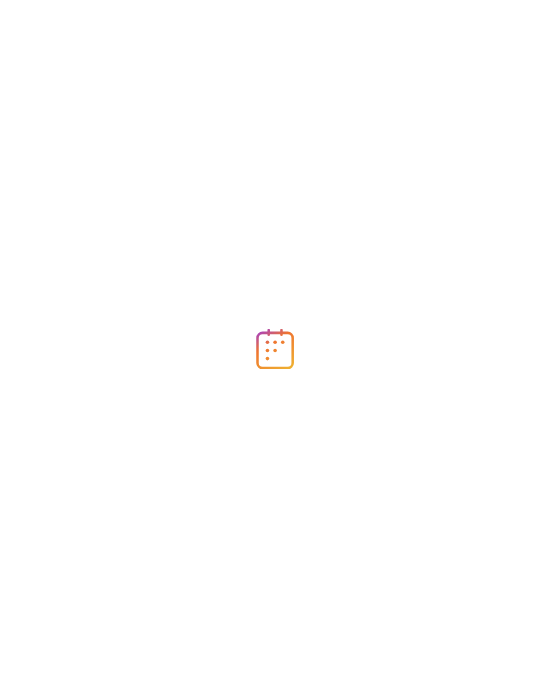 scroll, scrollTop: 0, scrollLeft: 0, axis: both 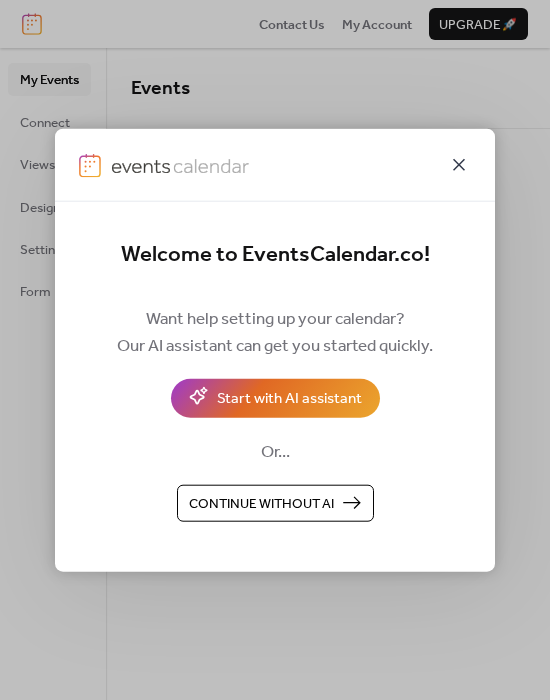 click 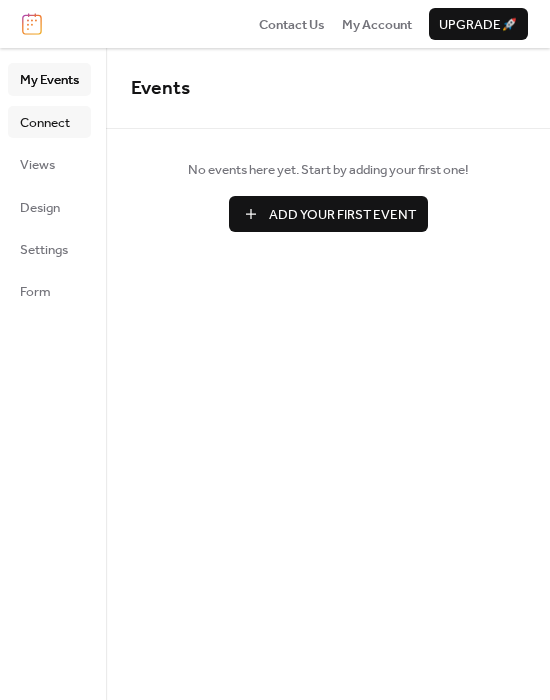 click on "Connect" at bounding box center (45, 123) 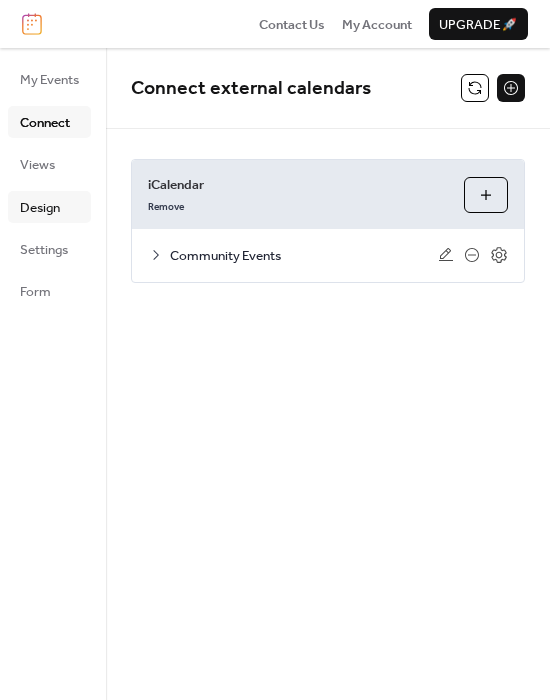 click on "Design" at bounding box center (40, 208) 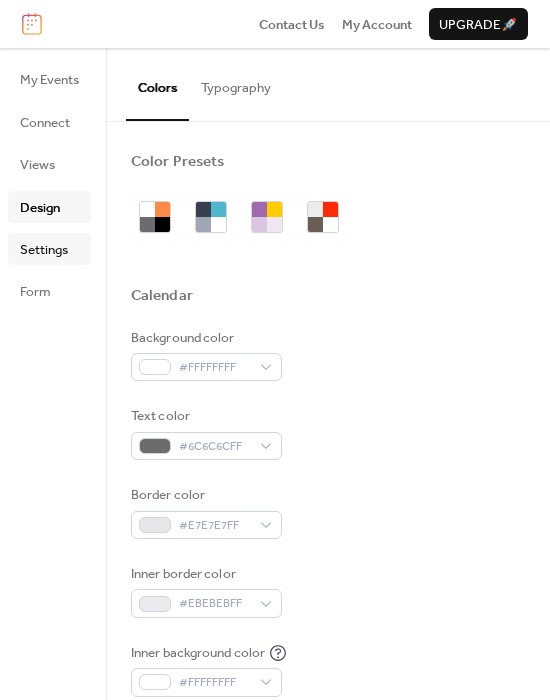 click on "Settings" at bounding box center [44, 250] 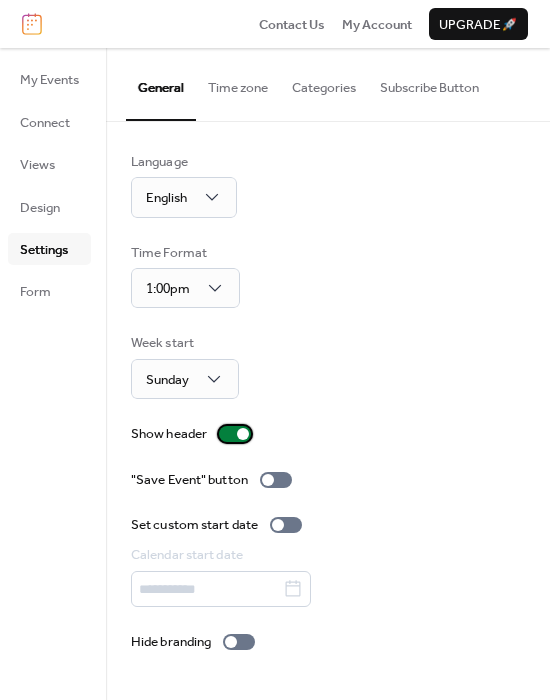 click on "Show header" at bounding box center [195, 434] 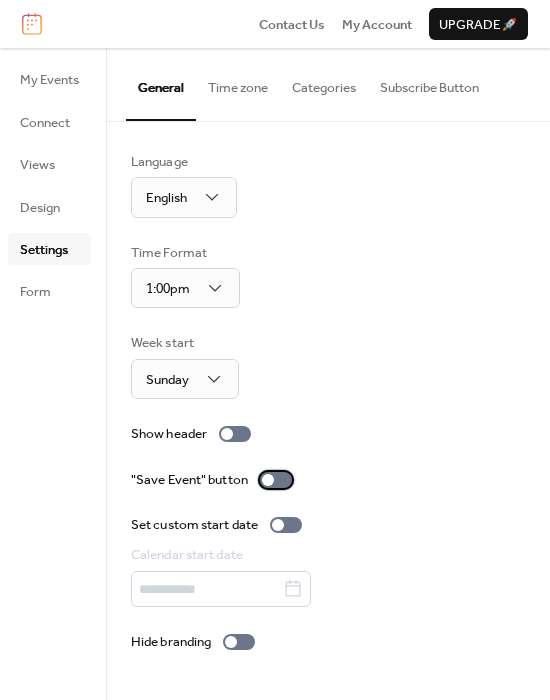 click at bounding box center [276, 480] 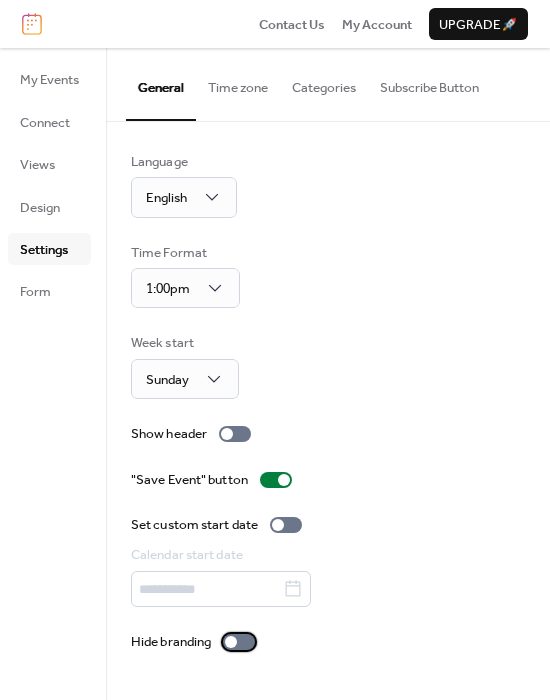 click at bounding box center [231, 642] 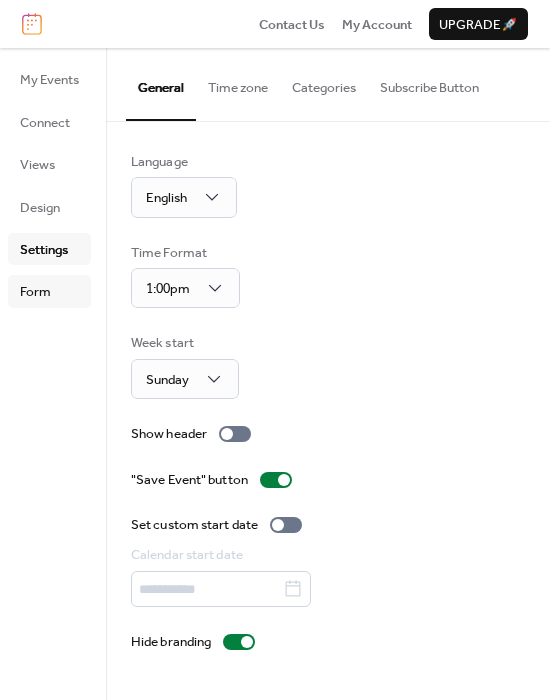 click on "Form" at bounding box center [49, 291] 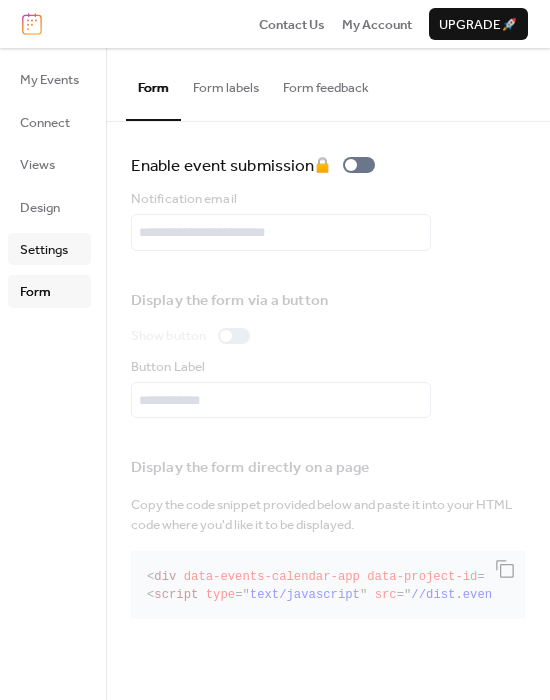 click on "Settings" at bounding box center [44, 250] 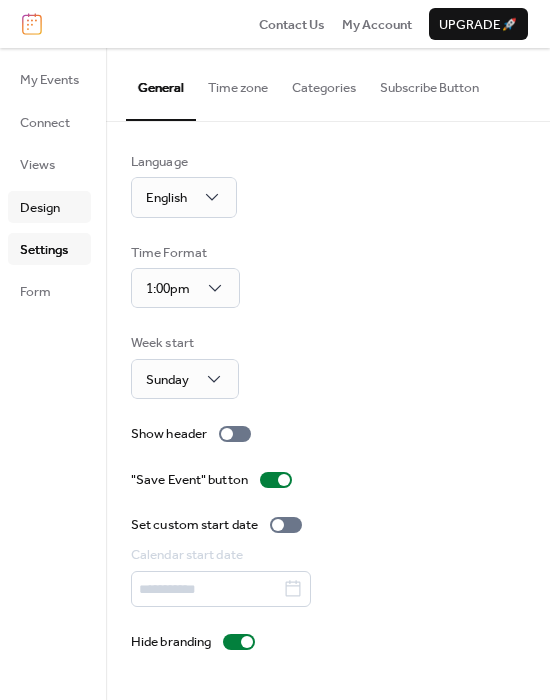 click on "Design" at bounding box center [49, 207] 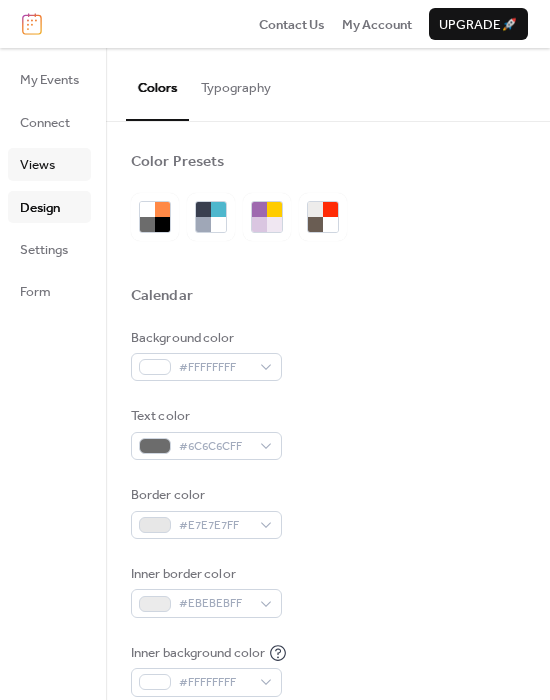scroll, scrollTop: 0, scrollLeft: 0, axis: both 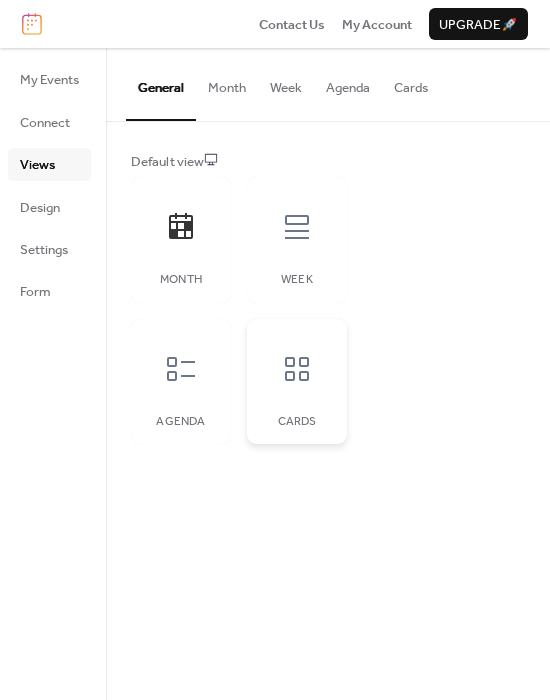 click at bounding box center [297, 369] 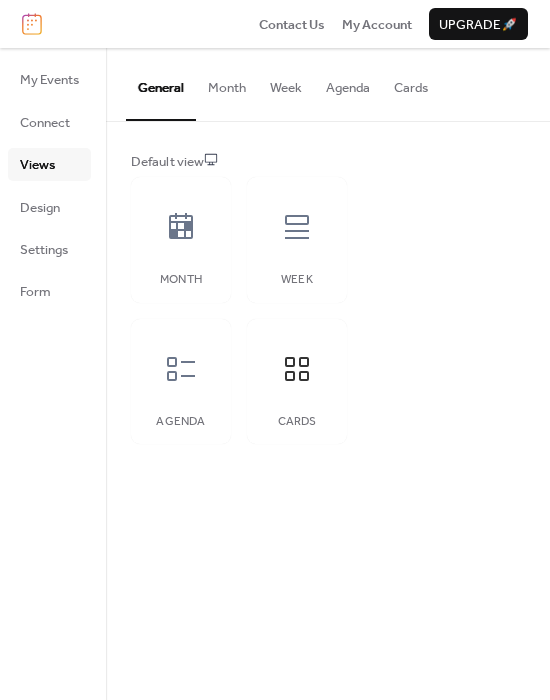 click on "Cards" at bounding box center [411, 83] 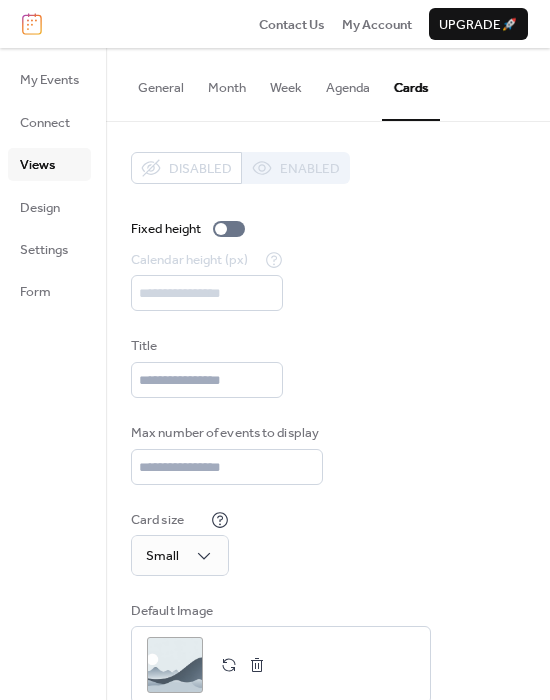 scroll, scrollTop: 0, scrollLeft: 0, axis: both 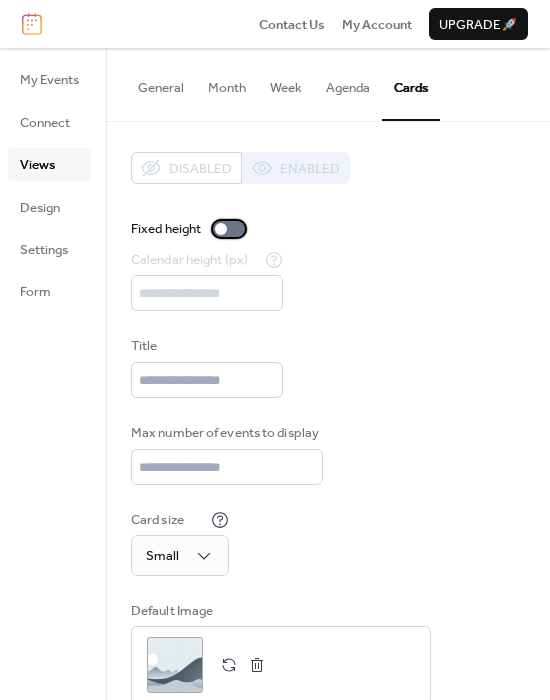 click at bounding box center [229, 229] 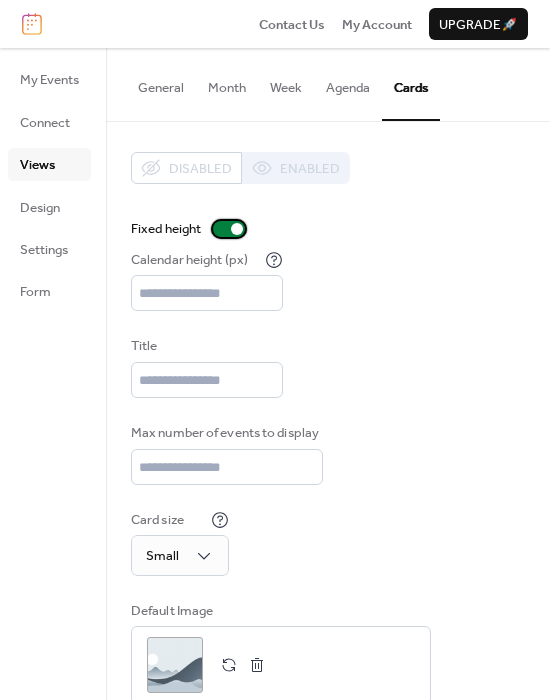 click at bounding box center (237, 229) 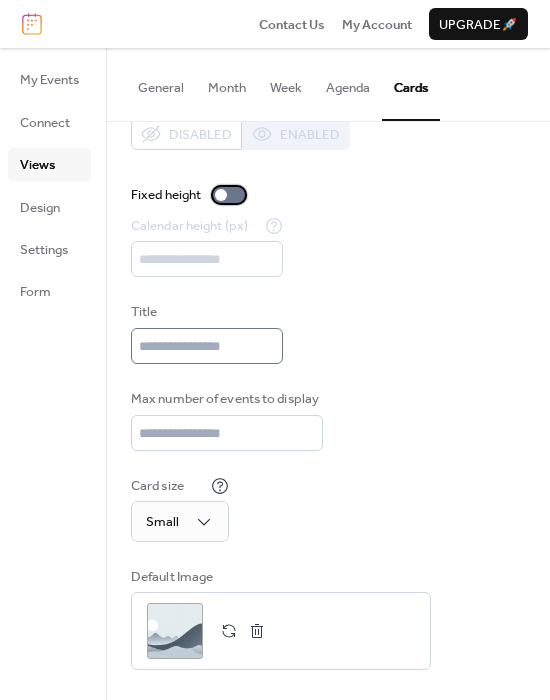 scroll, scrollTop: 47, scrollLeft: 0, axis: vertical 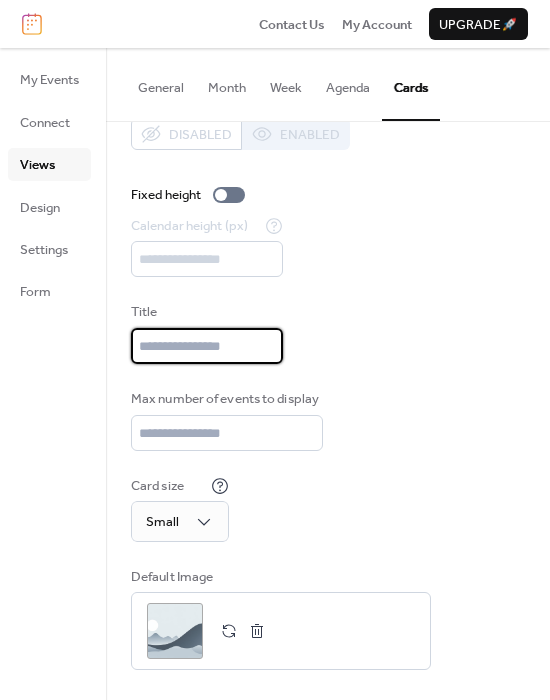 click at bounding box center (207, 346) 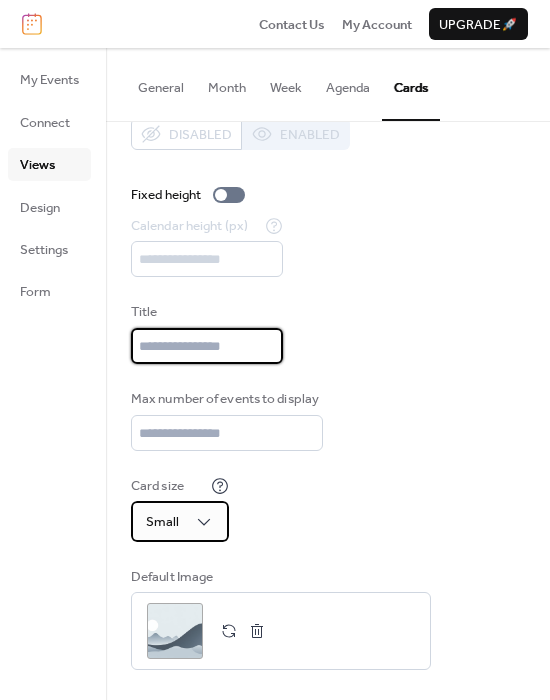 click on "Small" at bounding box center (180, 521) 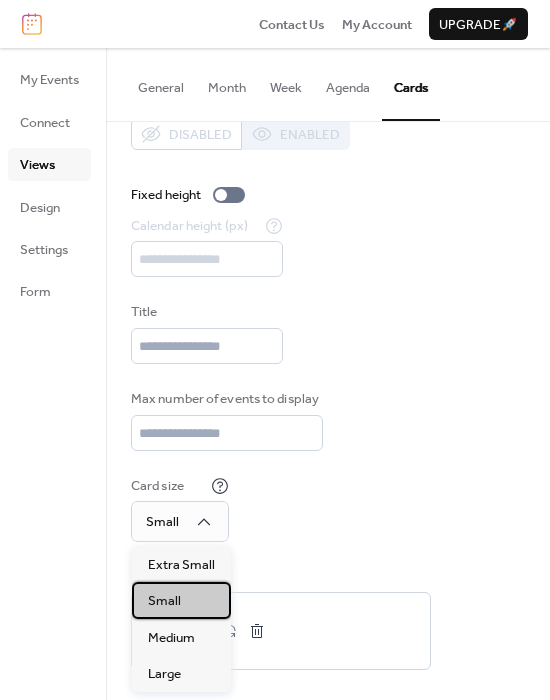click on "Small" at bounding box center [181, 600] 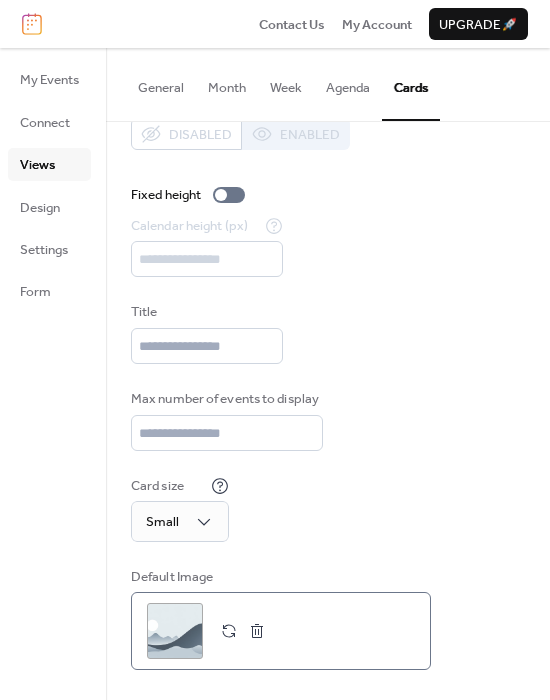click at bounding box center [229, 631] 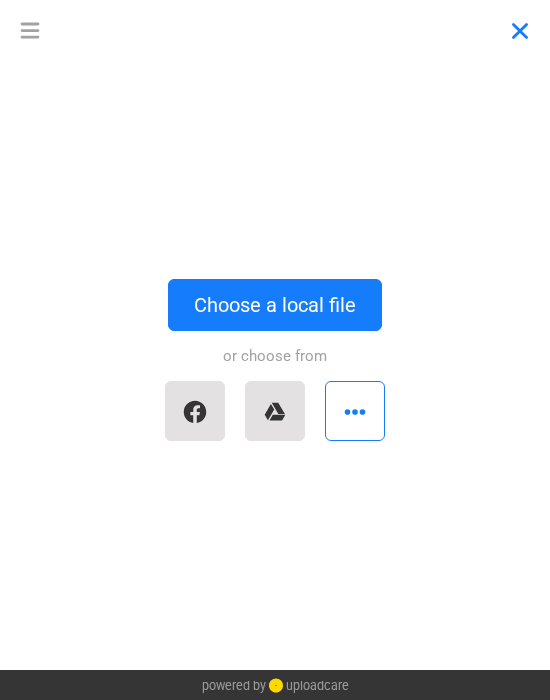 click at bounding box center [520, 30] 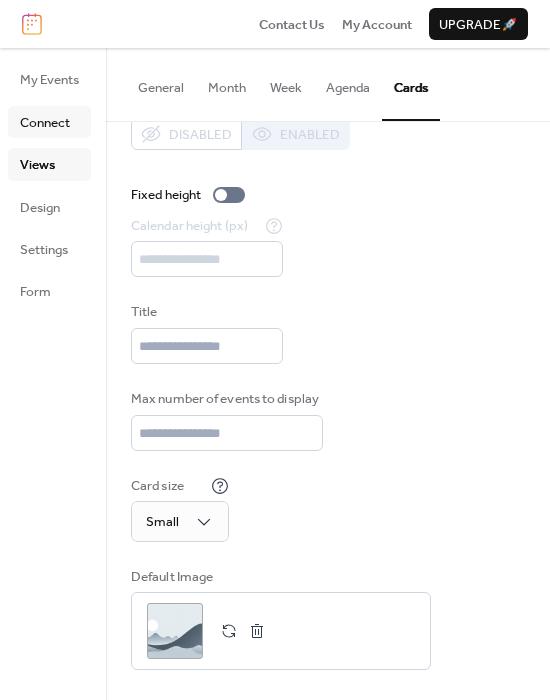 click on "Connect" at bounding box center (45, 123) 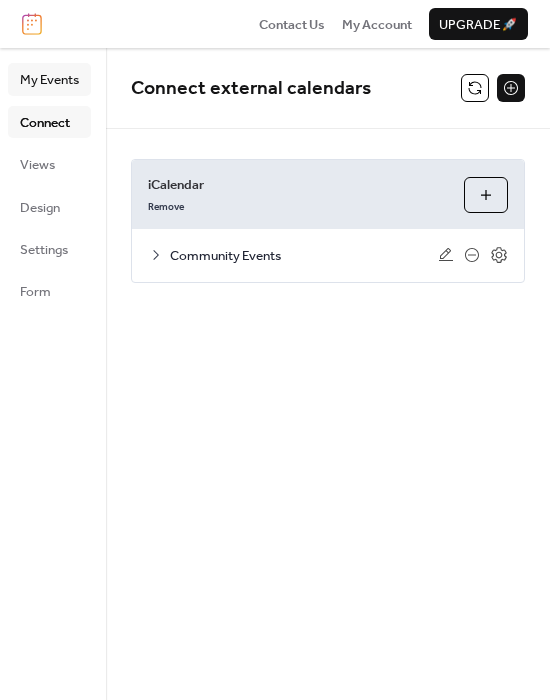 click on "My Events" at bounding box center [49, 80] 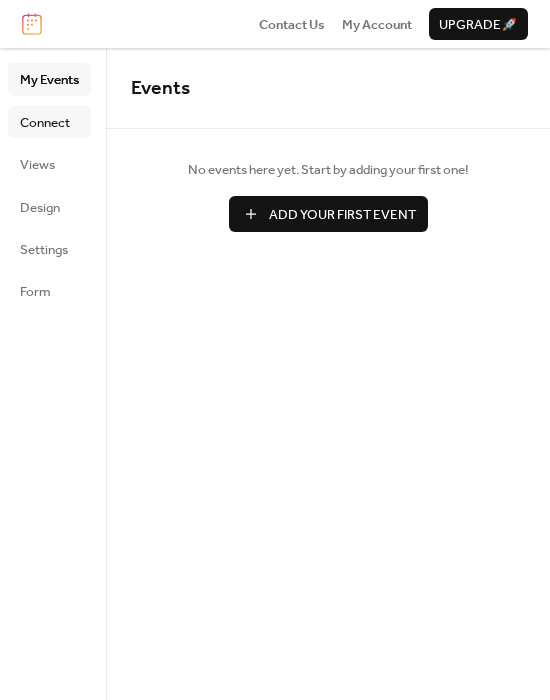 click on "Connect" at bounding box center [45, 123] 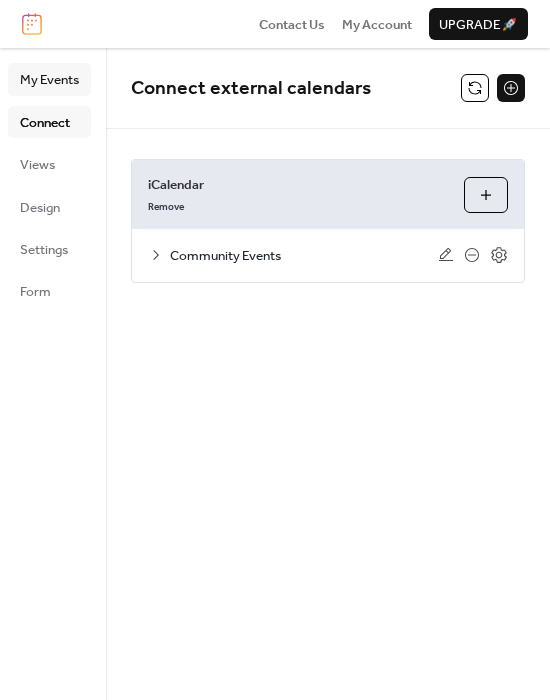 click on "My Events" at bounding box center [49, 79] 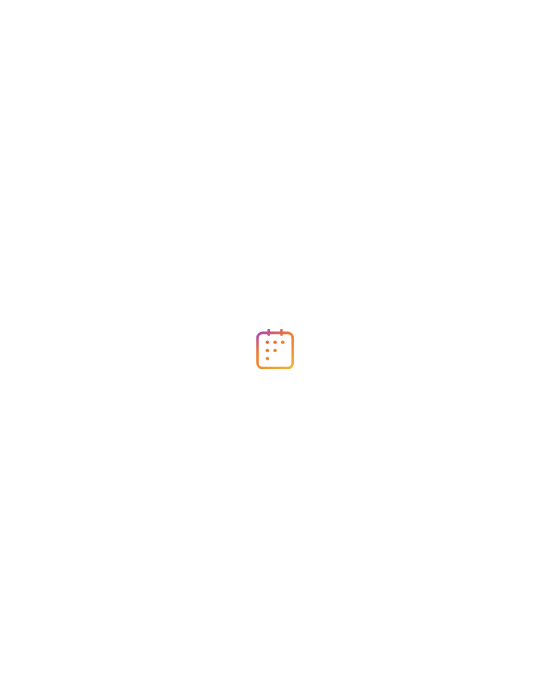 scroll, scrollTop: 0, scrollLeft: 0, axis: both 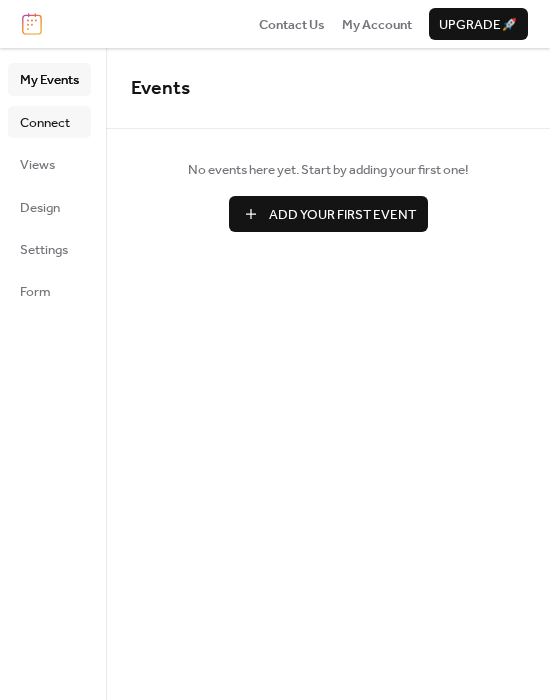 click on "Connect" at bounding box center (45, 123) 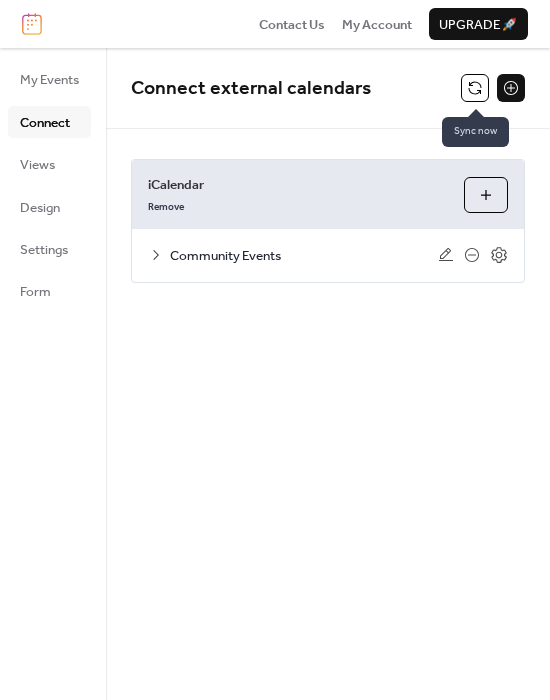 click at bounding box center (475, 88) 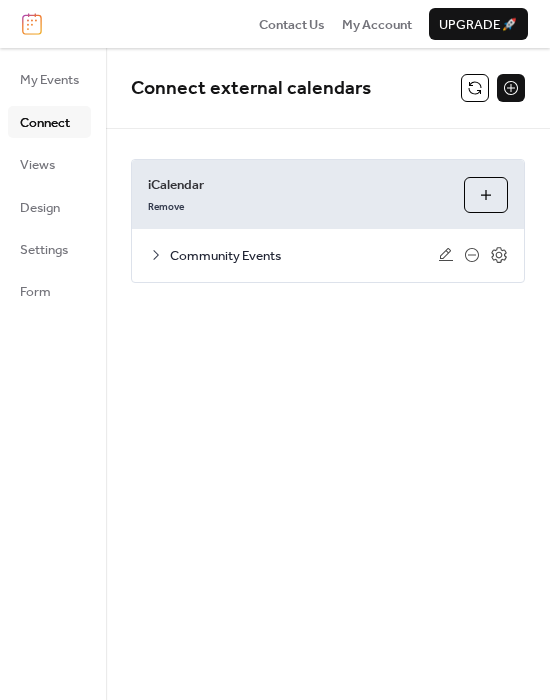 click on "Views" at bounding box center (37, 165) 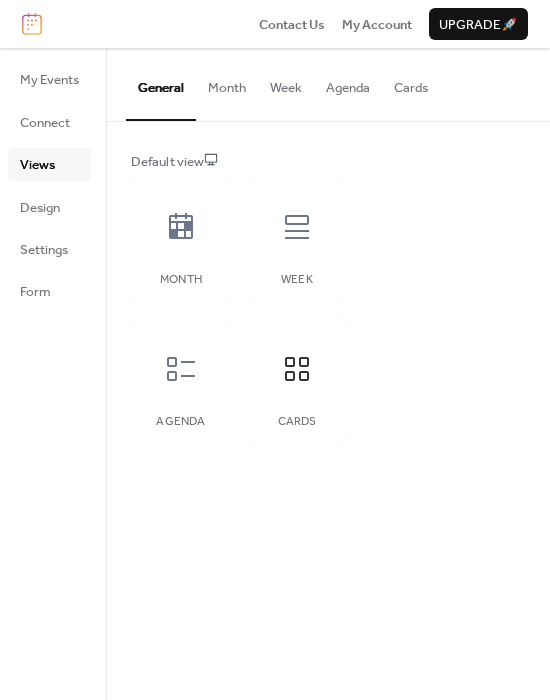 click on "Cards" at bounding box center [411, 83] 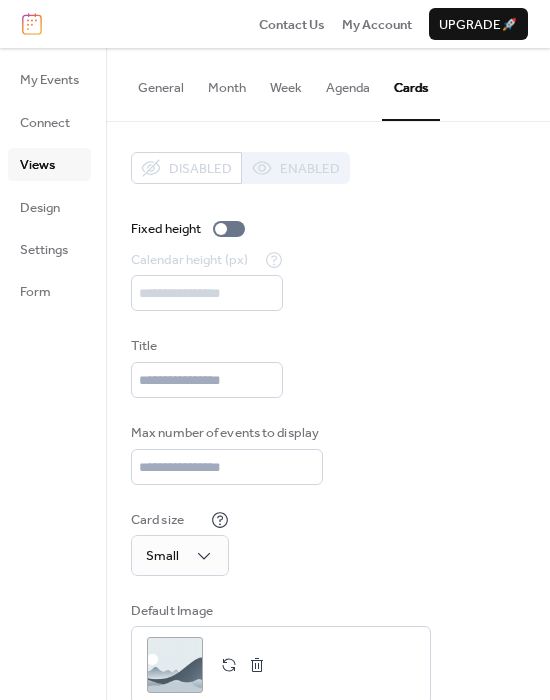 click on "General" at bounding box center [161, 83] 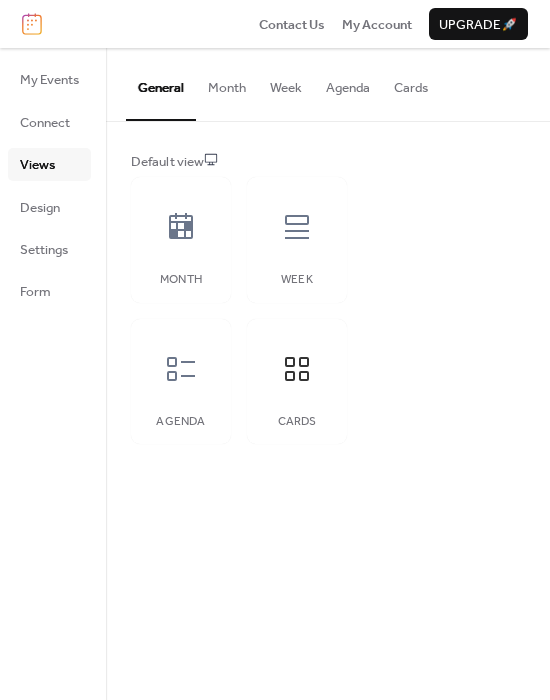 click on "Month" at bounding box center [227, 83] 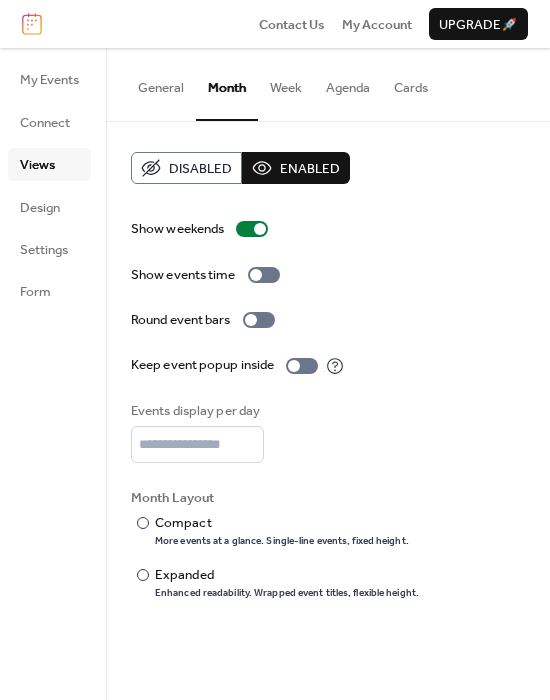 click on "Disabled" at bounding box center (200, 169) 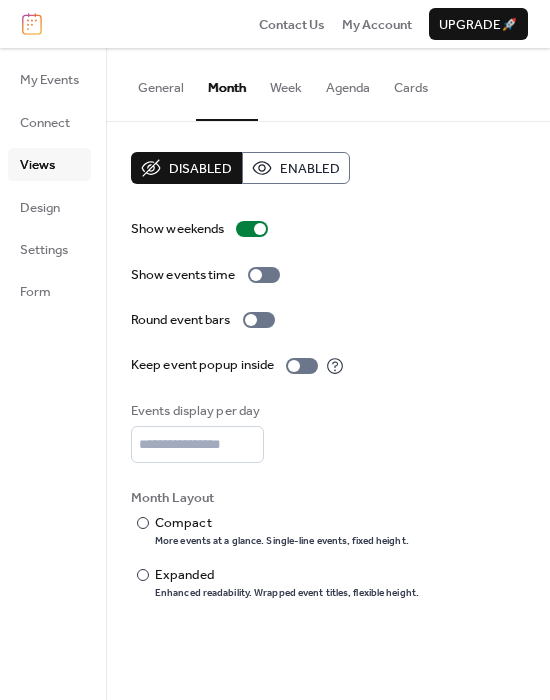 click on "Week" at bounding box center [286, 83] 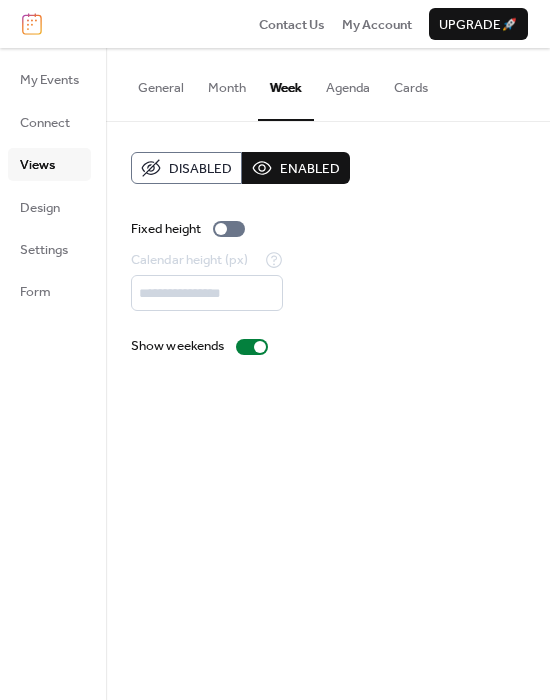 click on "Disabled" at bounding box center (200, 169) 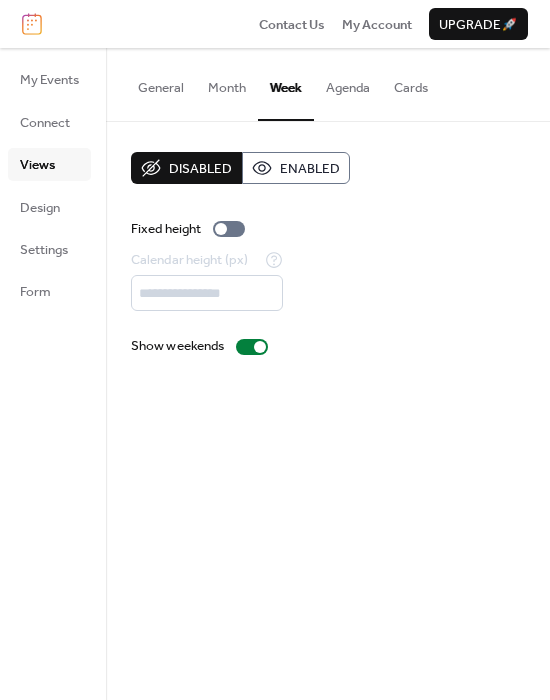 click on "Agenda" at bounding box center [348, 83] 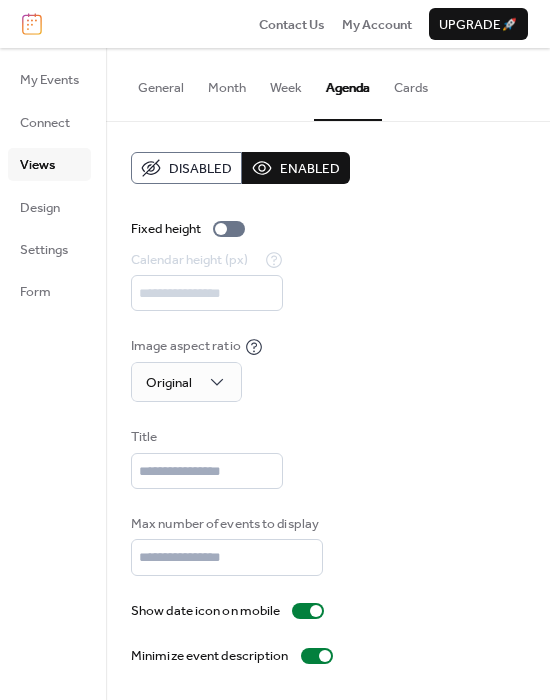 click on "Disabled" at bounding box center [200, 169] 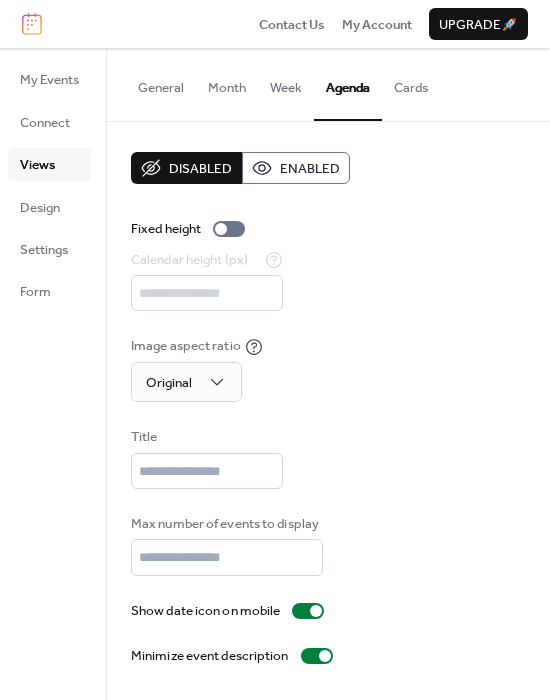 click on "Cards" at bounding box center [411, 83] 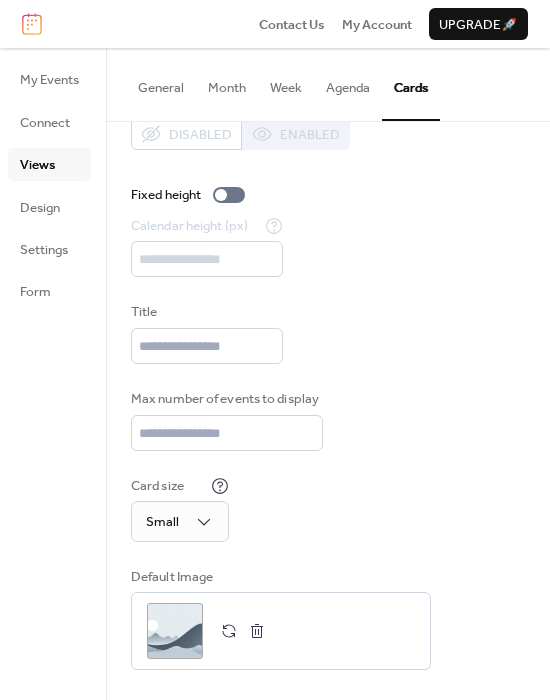 scroll, scrollTop: 47, scrollLeft: 0, axis: vertical 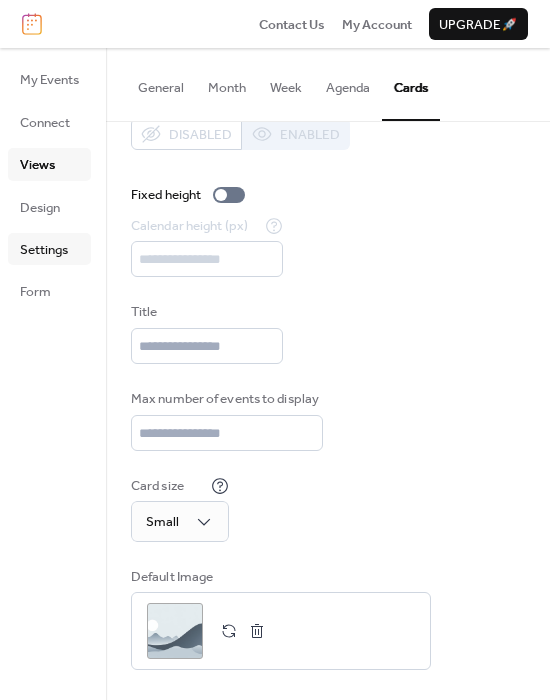 click on "Settings" at bounding box center (44, 250) 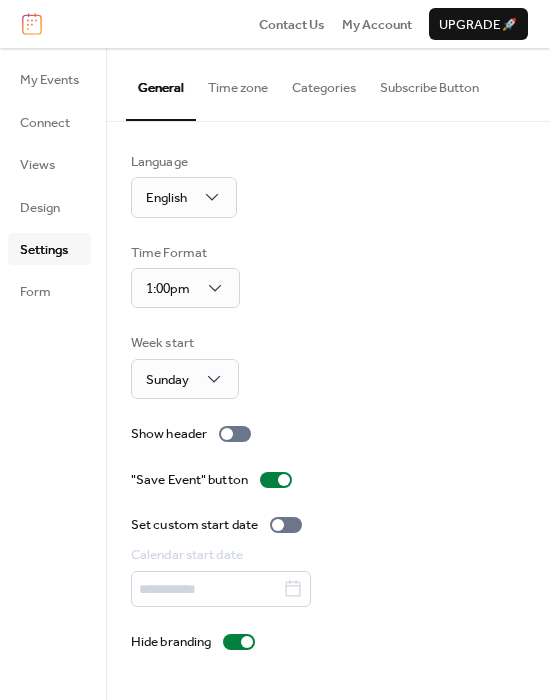 click on "Subscribe Button" at bounding box center (429, 83) 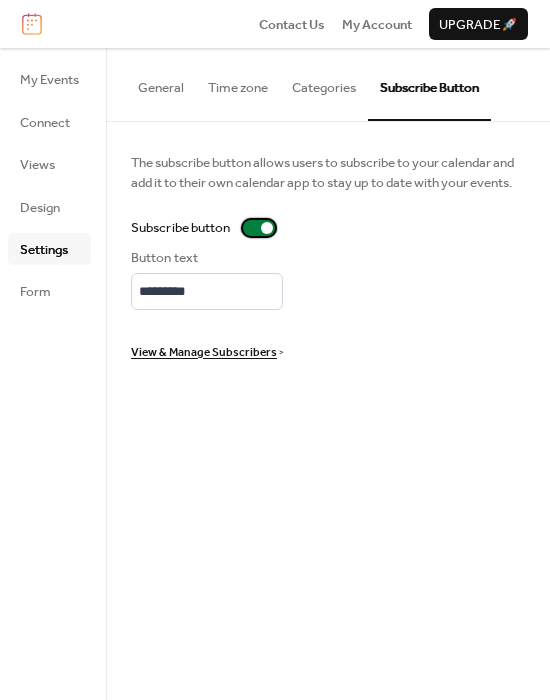 click at bounding box center [259, 228] 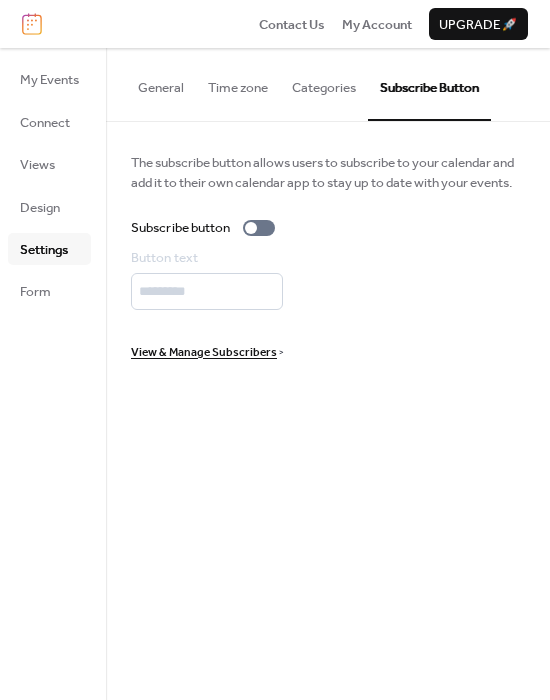 click on "Categories" at bounding box center (324, 83) 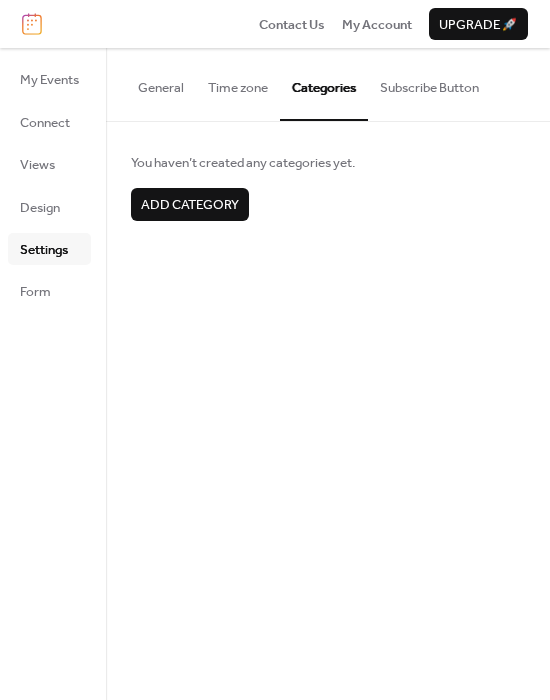 click on "Add category" at bounding box center (190, 205) 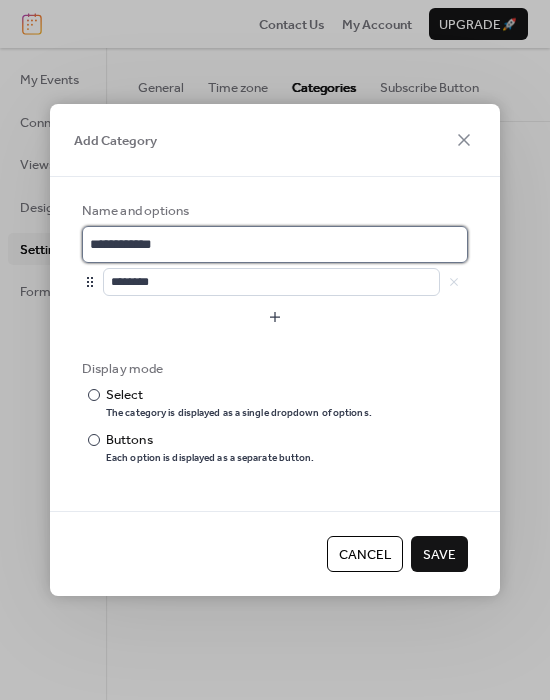 click on "**********" at bounding box center (275, 244) 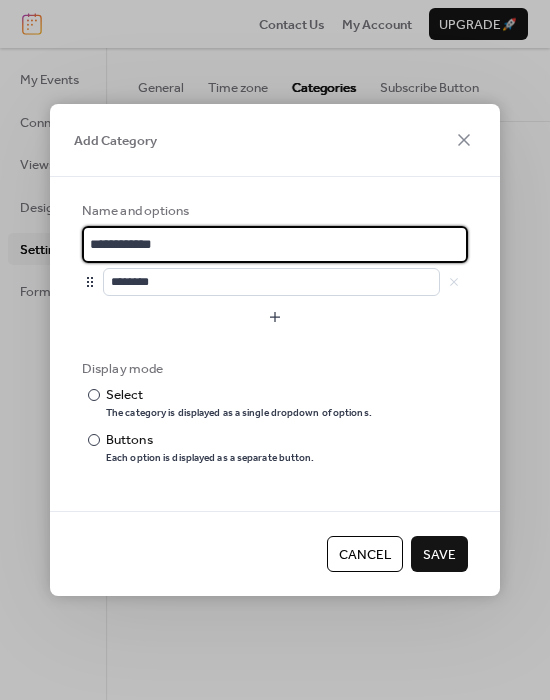 click on "Cancel" at bounding box center [365, 555] 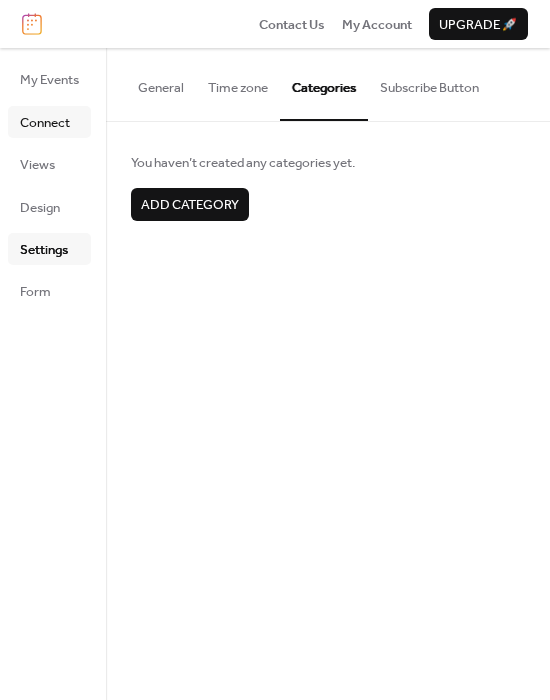 click on "Connect" at bounding box center [45, 123] 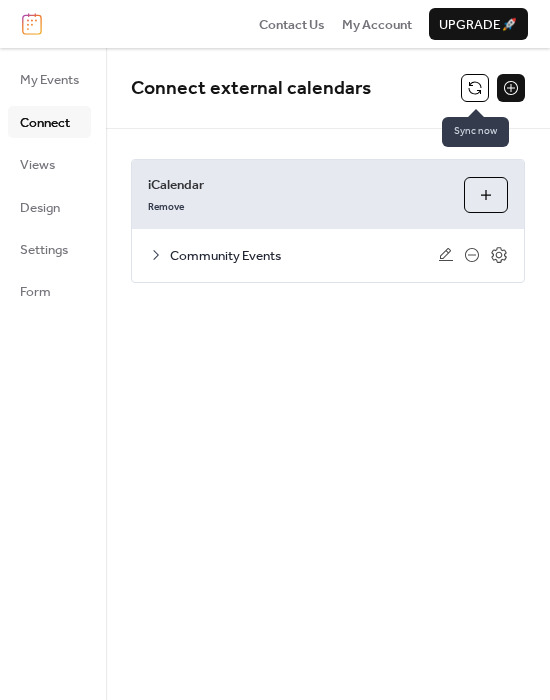 click at bounding box center [475, 88] 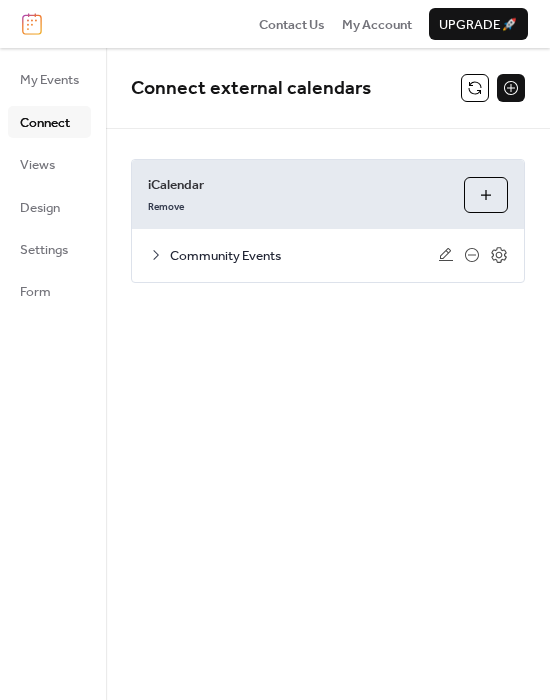 click at bounding box center (475, 88) 